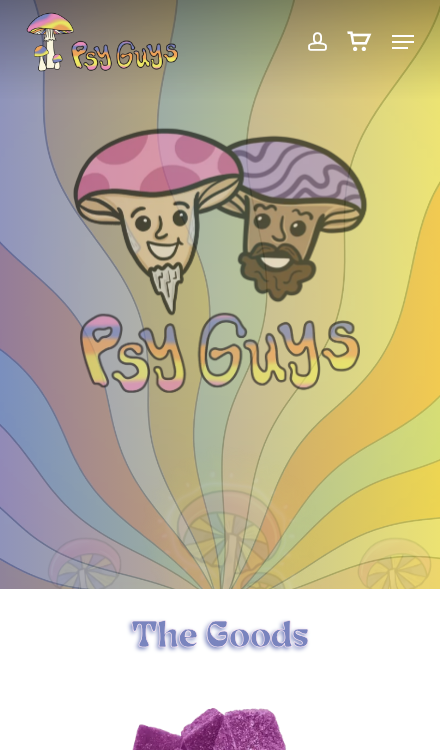scroll, scrollTop: 0, scrollLeft: 0, axis: both 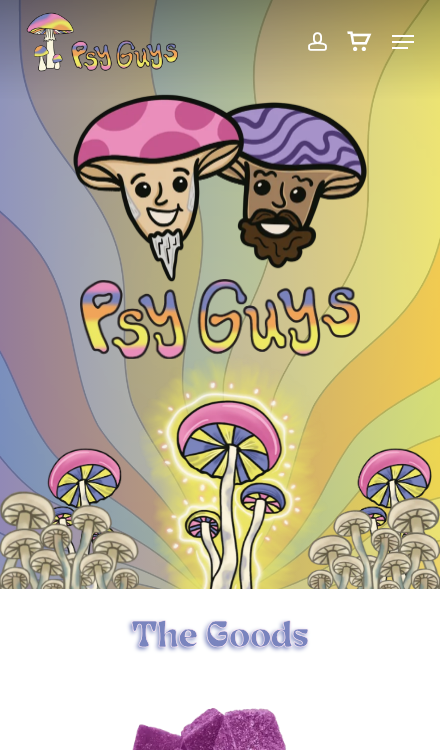 click on "account" at bounding box center (316, 42) 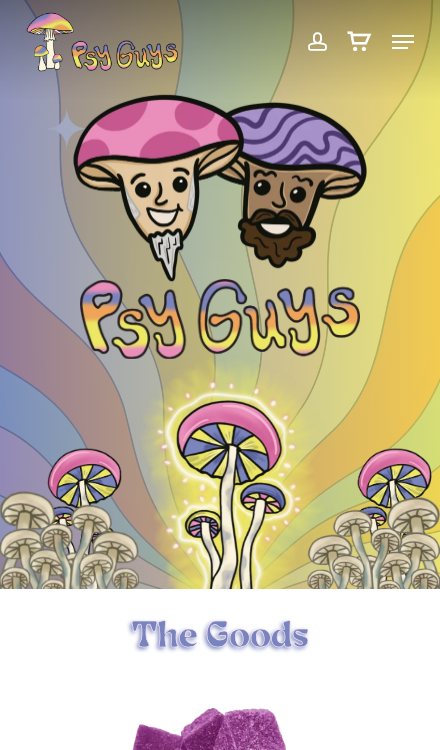 click on "account" at bounding box center (316, 42) 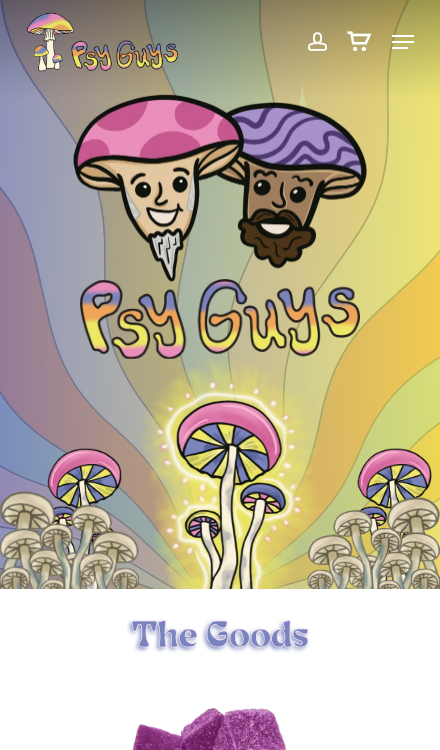 click at bounding box center [316, 42] 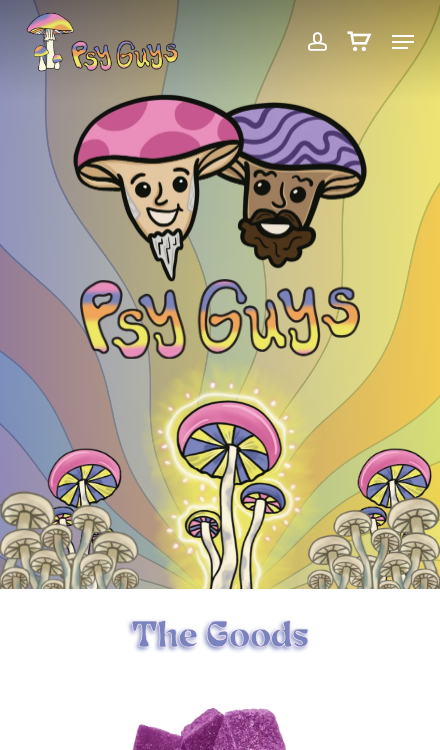 click on "0" at bounding box center (359, 42) 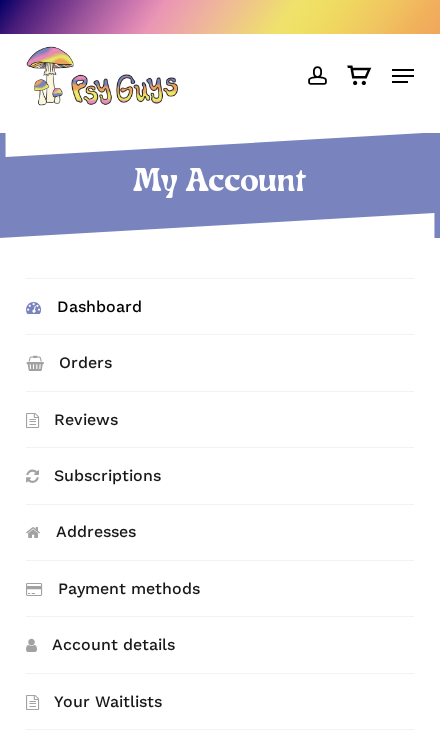 scroll, scrollTop: 0, scrollLeft: 0, axis: both 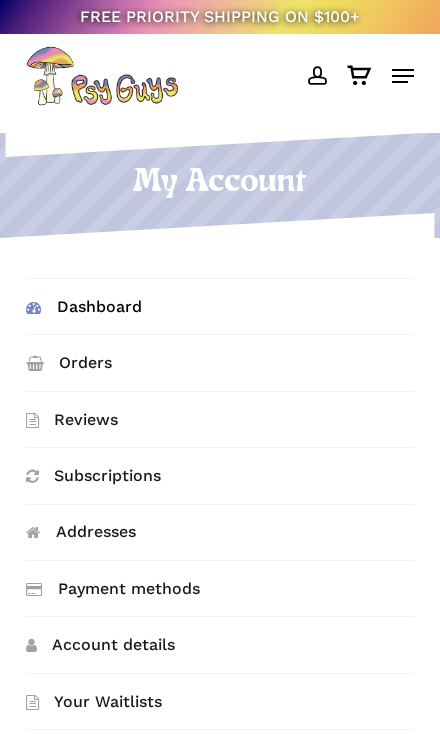 click on "Dashboard" at bounding box center [219, 306] 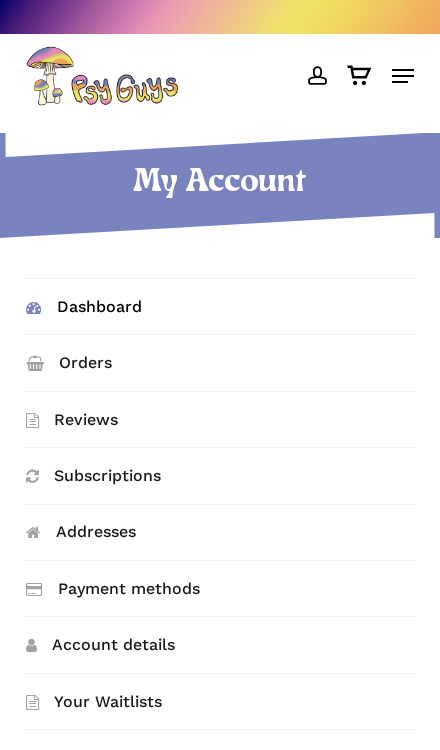 scroll, scrollTop: 0, scrollLeft: 0, axis: both 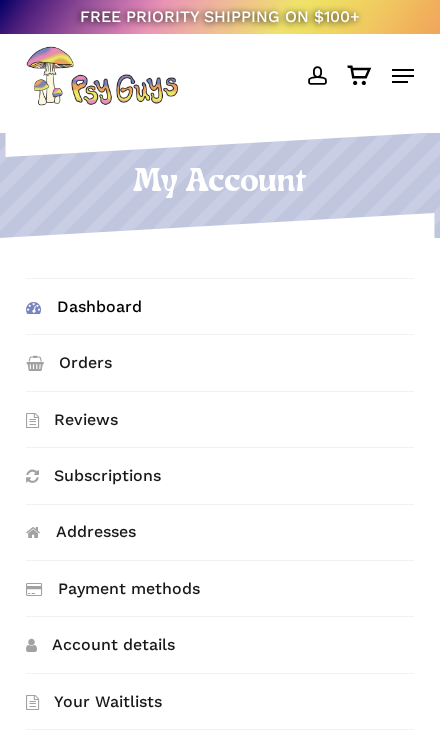 click on "Orders" at bounding box center [219, 362] 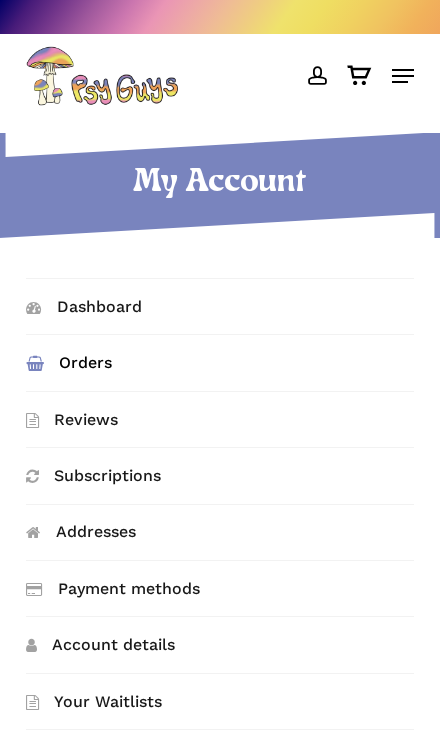 scroll, scrollTop: 0, scrollLeft: 0, axis: both 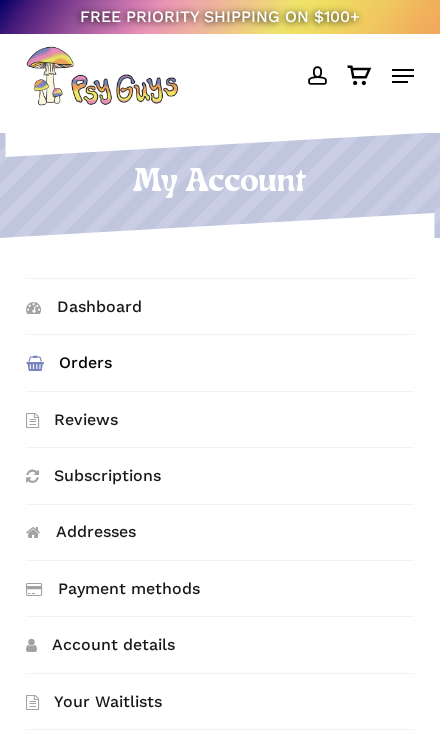 click on "Orders" at bounding box center [219, 362] 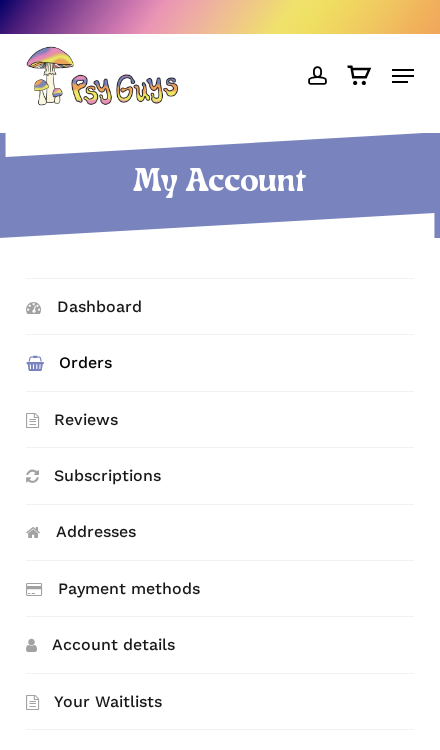 scroll, scrollTop: 0, scrollLeft: 0, axis: both 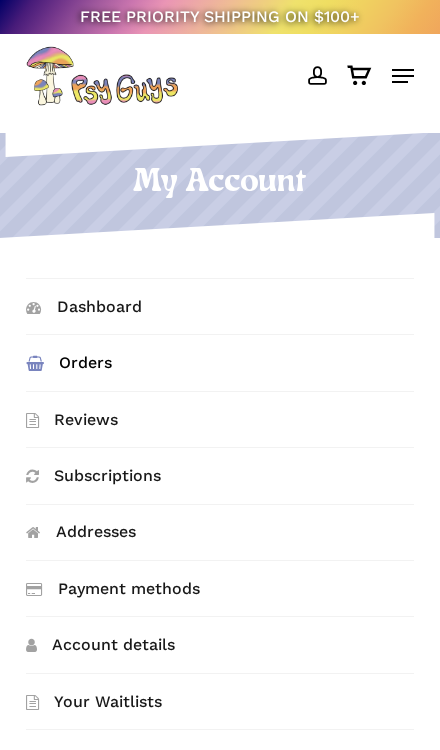 click on "Orders" at bounding box center (219, 362) 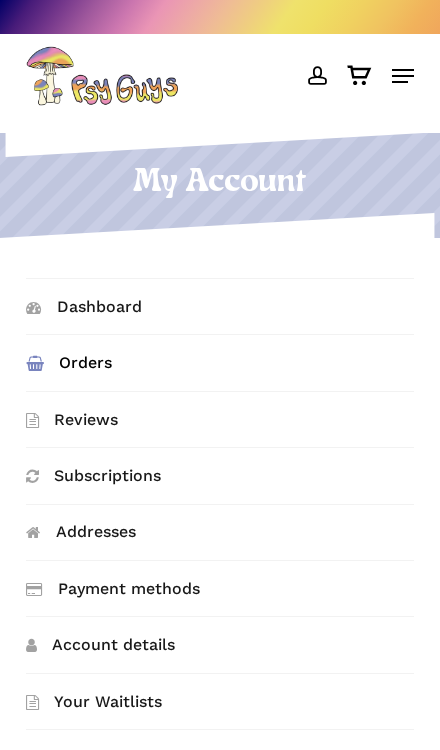 scroll, scrollTop: 0, scrollLeft: 0, axis: both 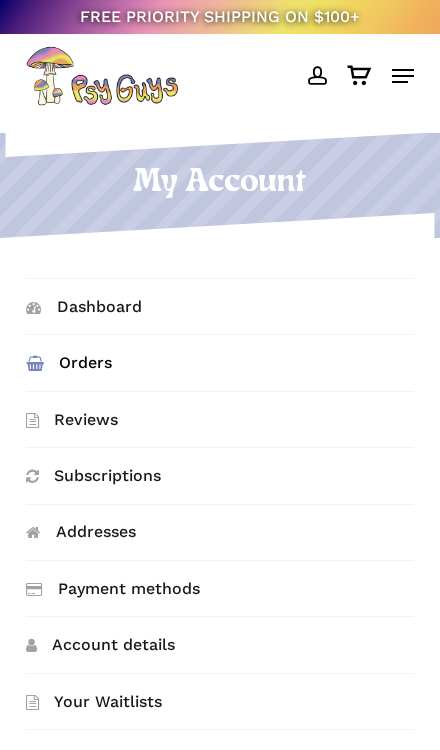 click on "Dashboard" at bounding box center (219, 306) 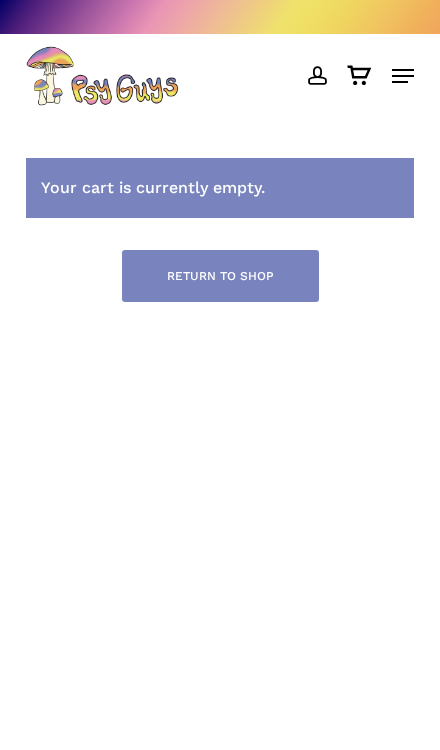 scroll, scrollTop: 0, scrollLeft: 0, axis: both 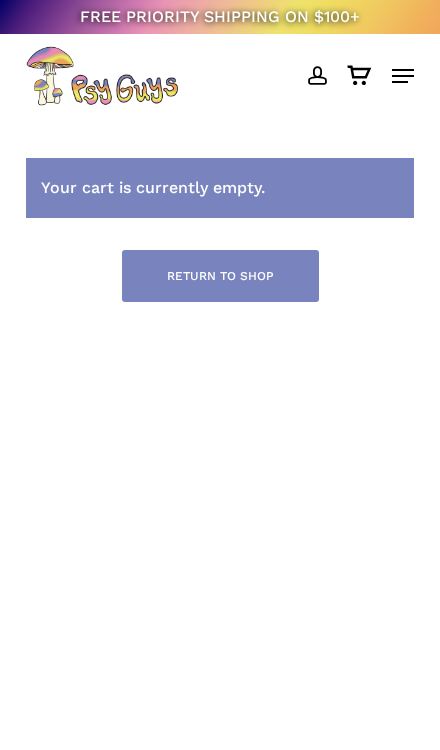 click on "Return to shop" at bounding box center (220, 276) 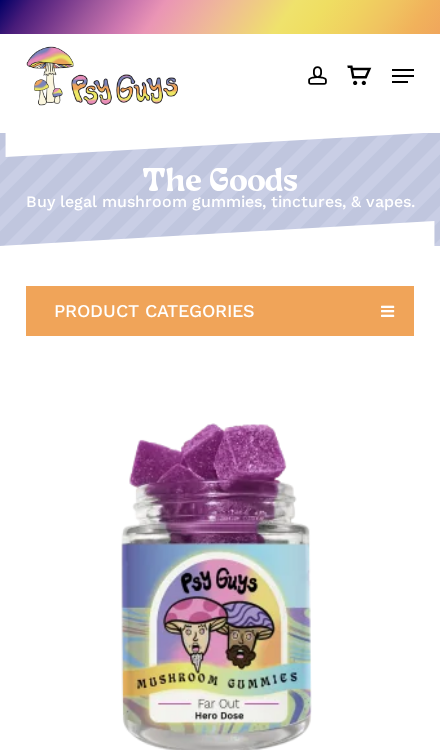 scroll, scrollTop: 0, scrollLeft: 0, axis: both 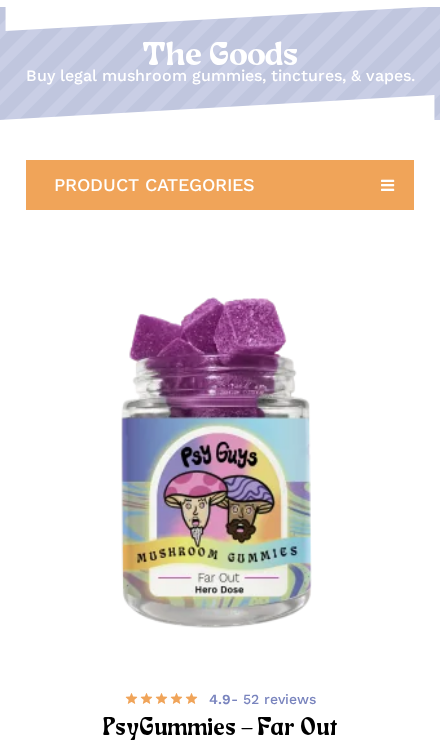 click on "$ 45.00" at bounding box center (220, 764) 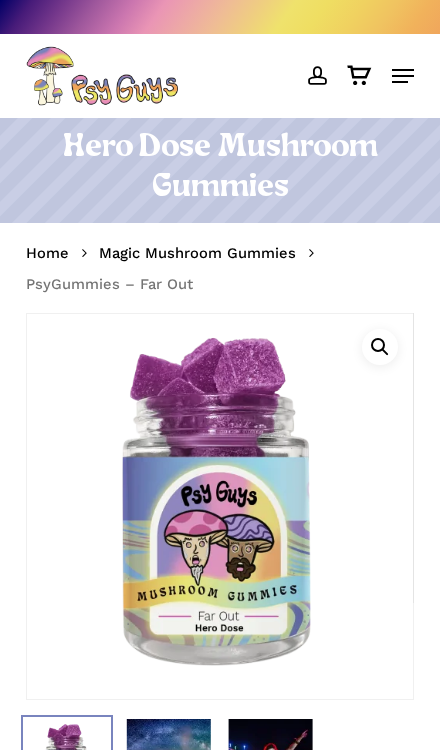 scroll, scrollTop: 0, scrollLeft: 0, axis: both 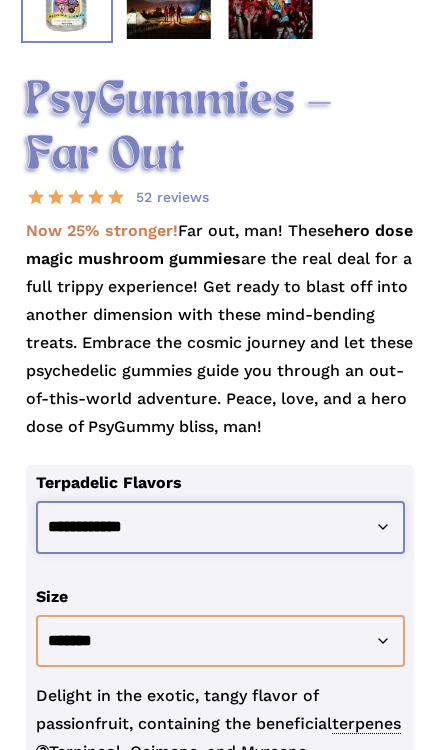 click on "**********" 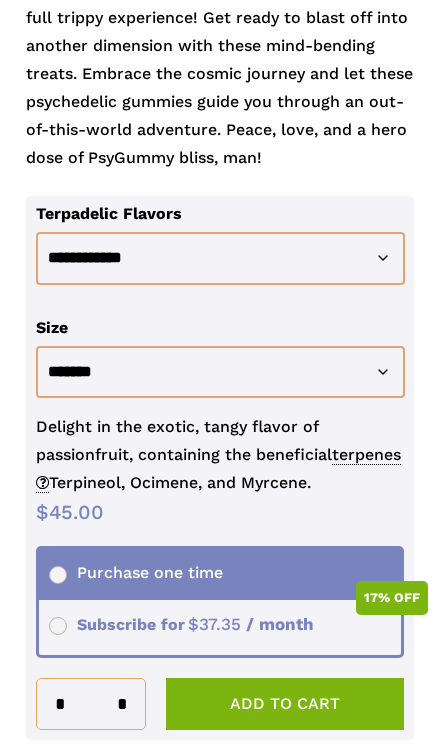 scroll, scrollTop: 1034, scrollLeft: 0, axis: vertical 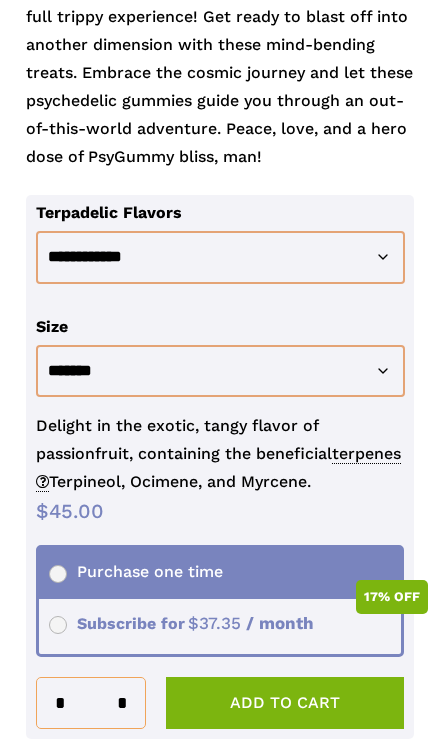 click on "$ 45.00   Original price was: $45.00. $ 37.35 Current price is: $37.35.    / month" 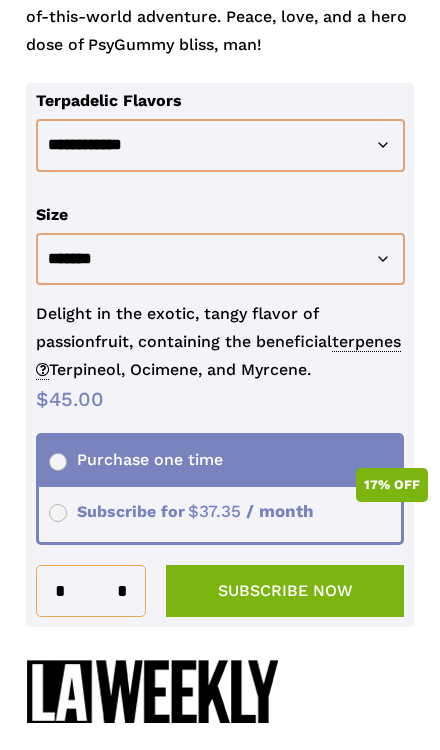 scroll, scrollTop: 1146, scrollLeft: 0, axis: vertical 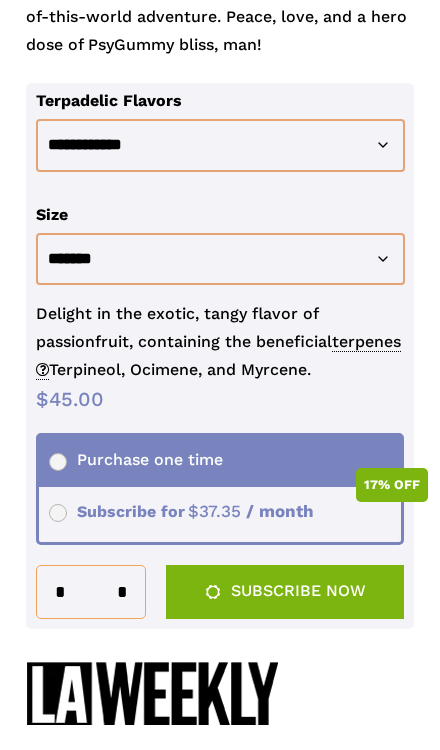 click on "Subscribe now" 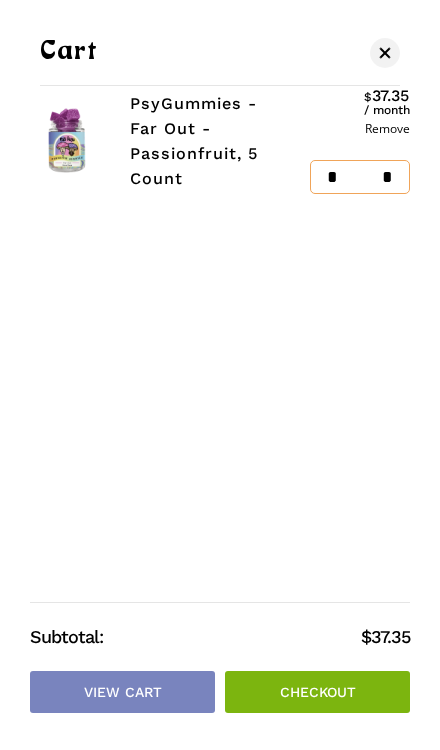click on "Checkout" at bounding box center [317, 692] 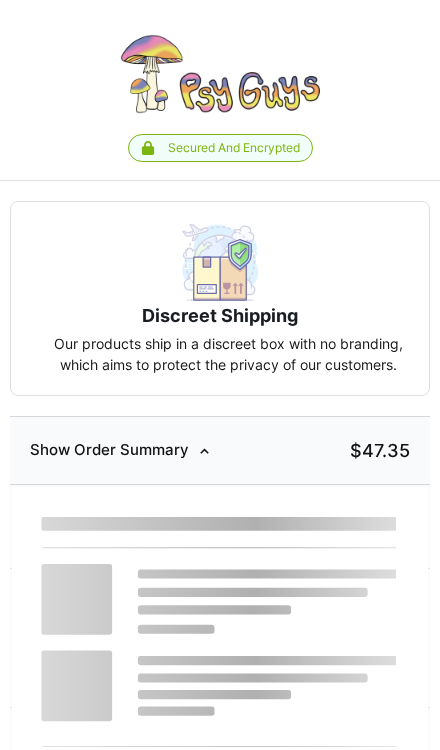 select on "**" 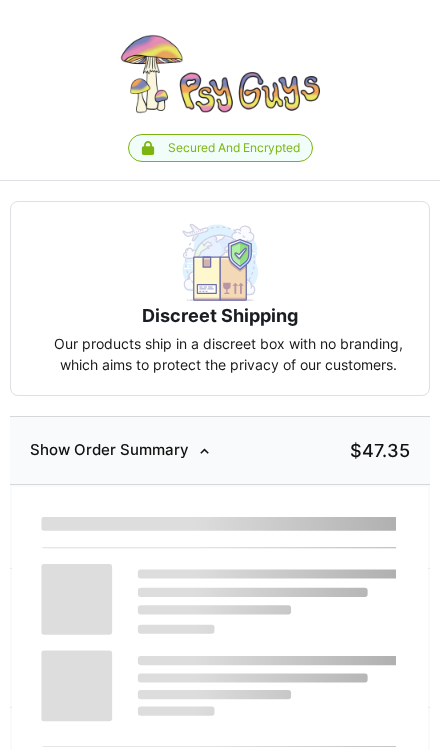 scroll, scrollTop: 0, scrollLeft: 0, axis: both 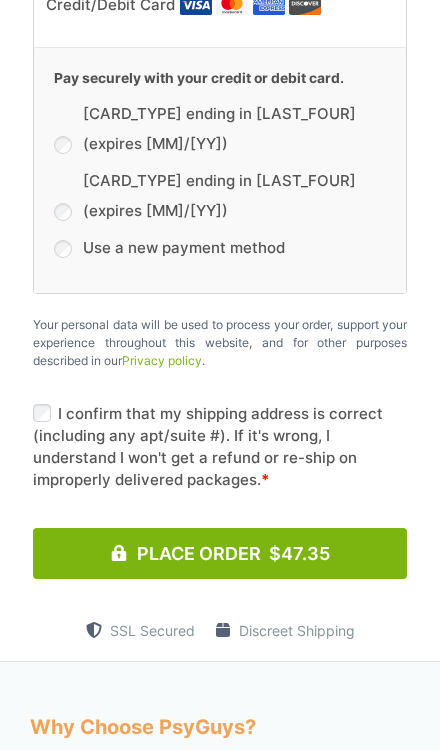 click on "Place Order  $47.35" at bounding box center (220, 553) 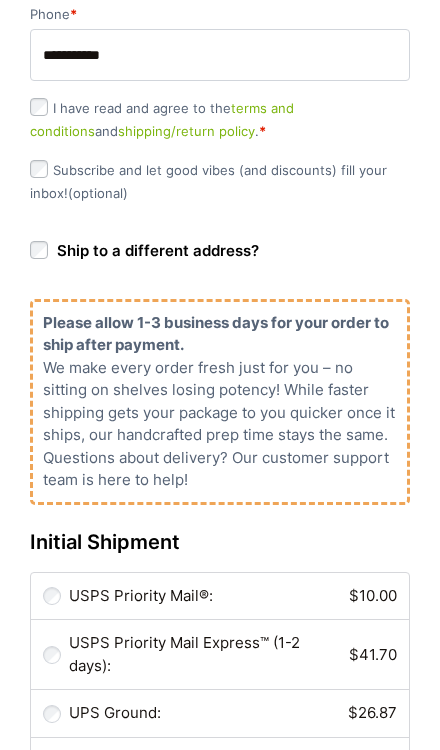 scroll, scrollTop: 2187, scrollLeft: 0, axis: vertical 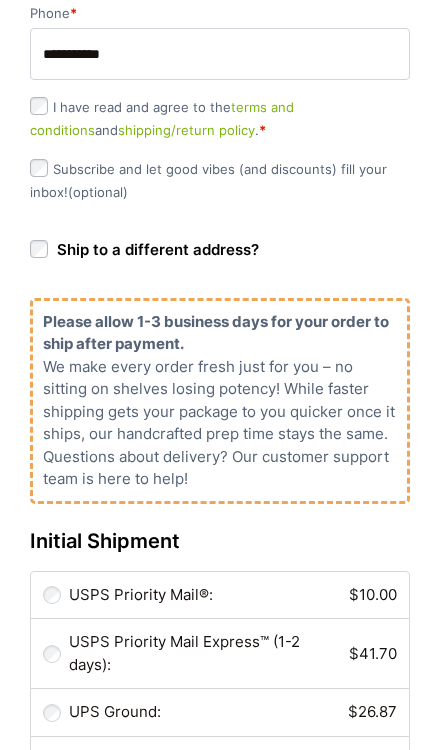 click on "USPS Priority Mail®:  $ 10.00" at bounding box center (233, 595) 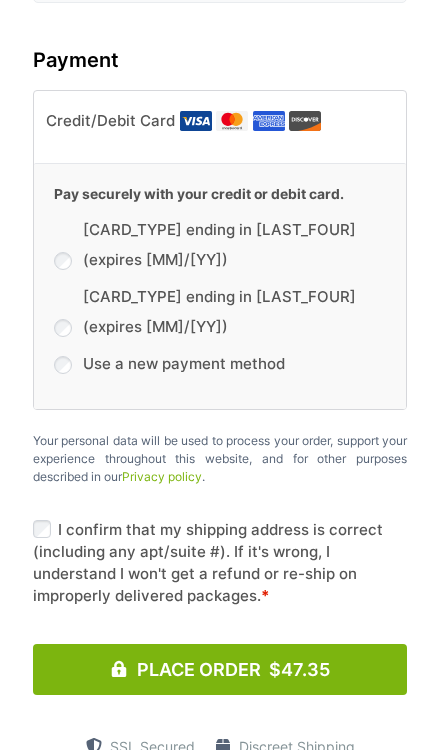 scroll, scrollTop: 3231, scrollLeft: 0, axis: vertical 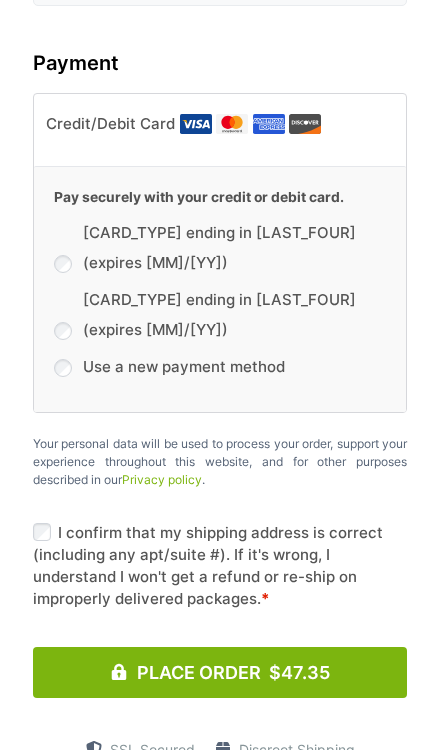 click on "Place Order  $47.35" at bounding box center [220, 672] 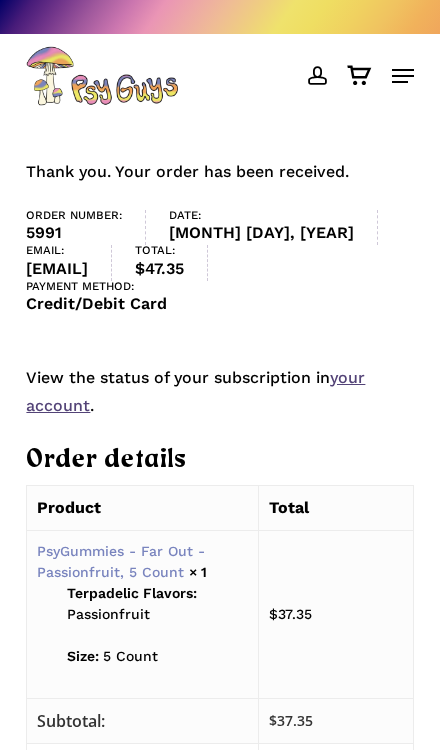 scroll, scrollTop: 0, scrollLeft: 0, axis: both 